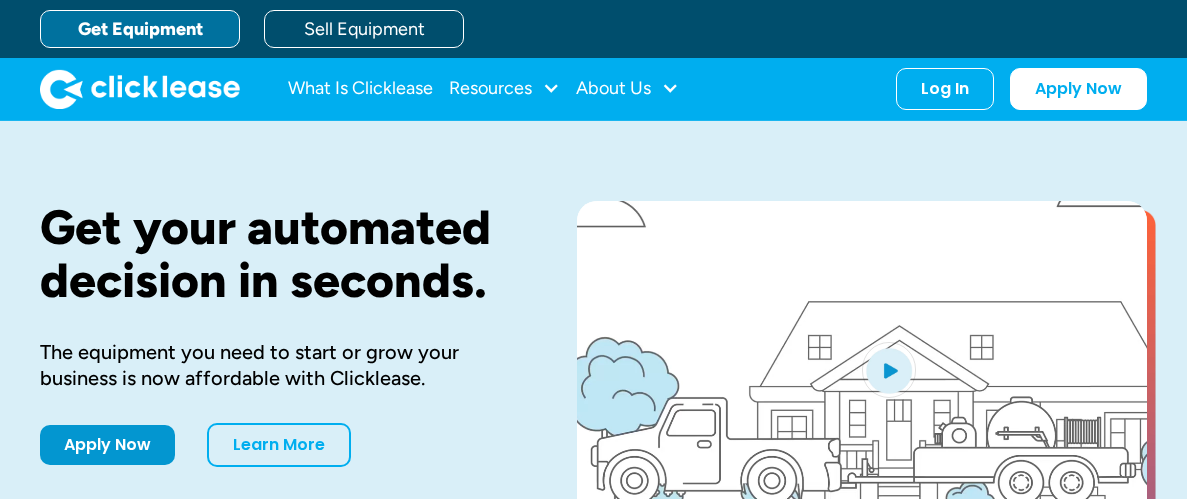 scroll, scrollTop: 0, scrollLeft: 0, axis: both 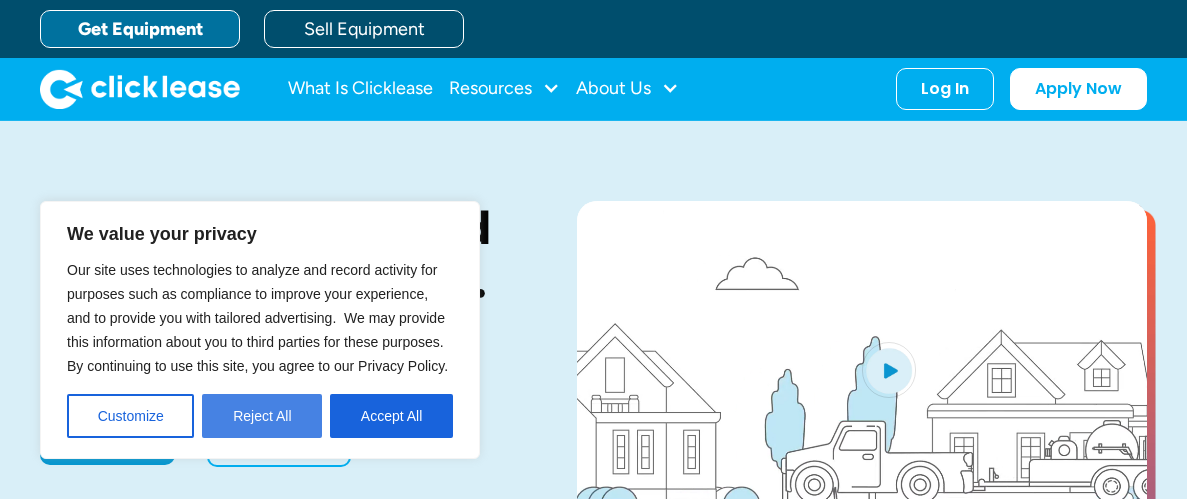click on "Reject All" at bounding box center (262, 416) 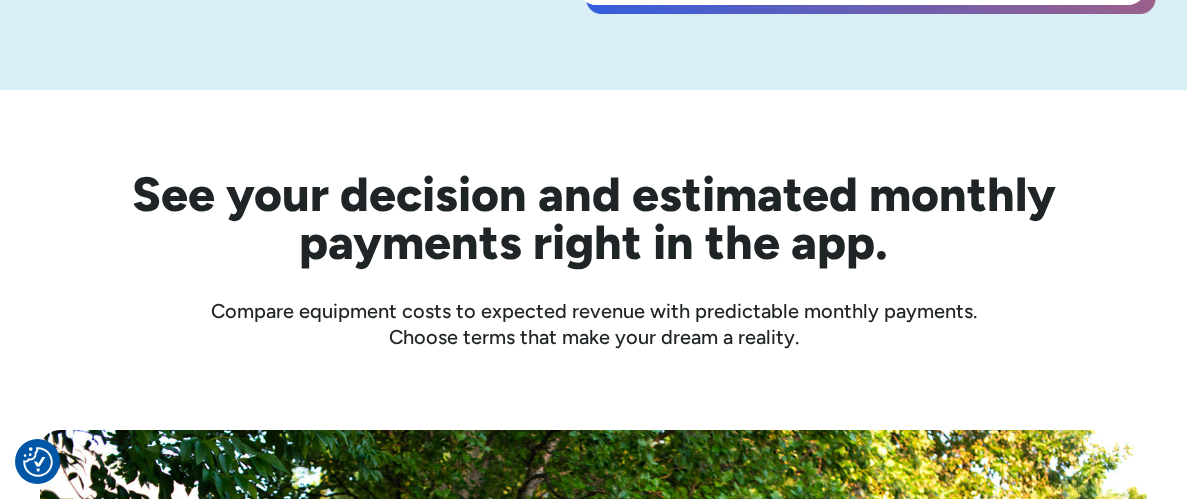 scroll, scrollTop: 0, scrollLeft: 0, axis: both 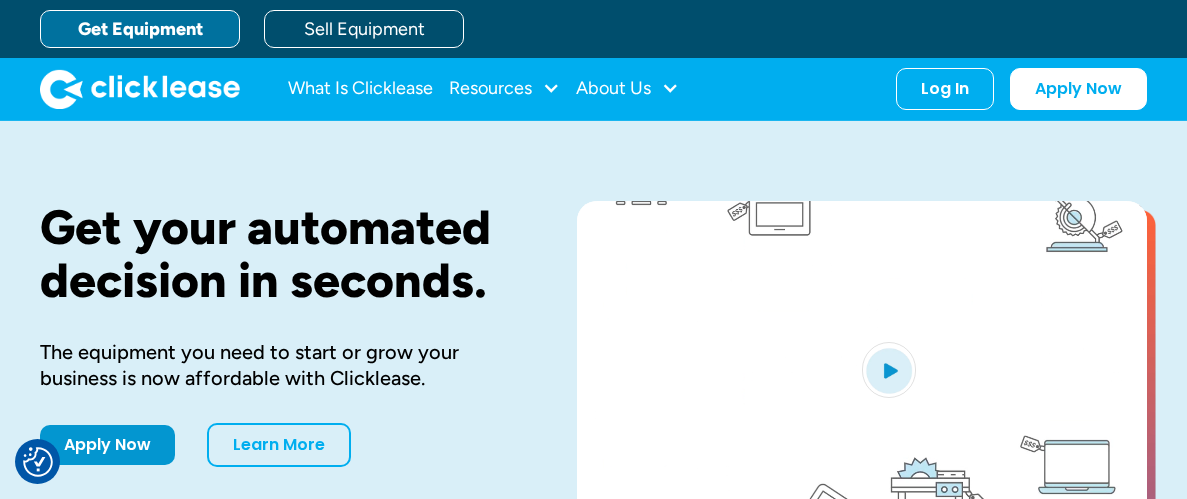 click on "Get Equipment" at bounding box center [140, 29] 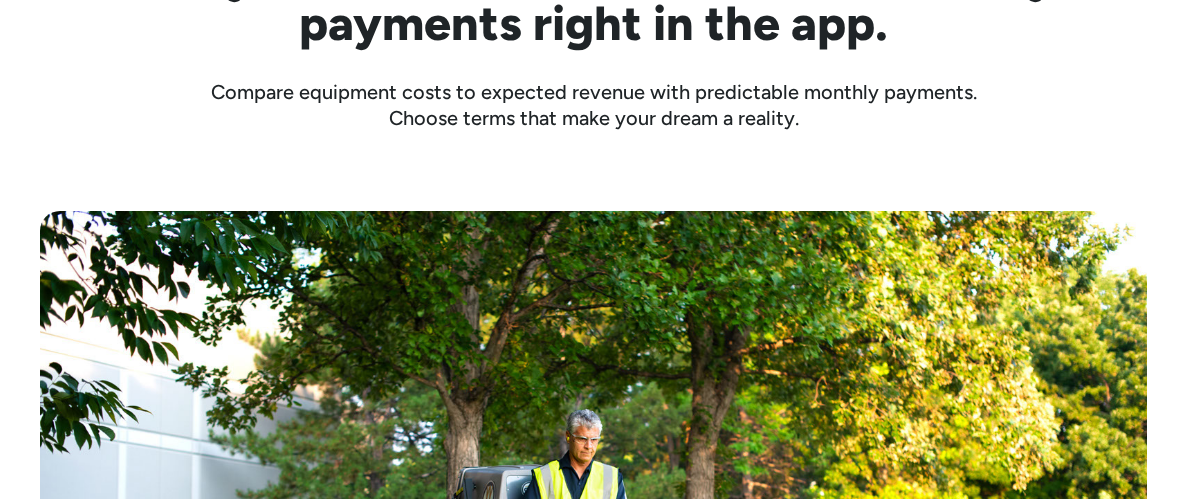 scroll, scrollTop: 1176, scrollLeft: 0, axis: vertical 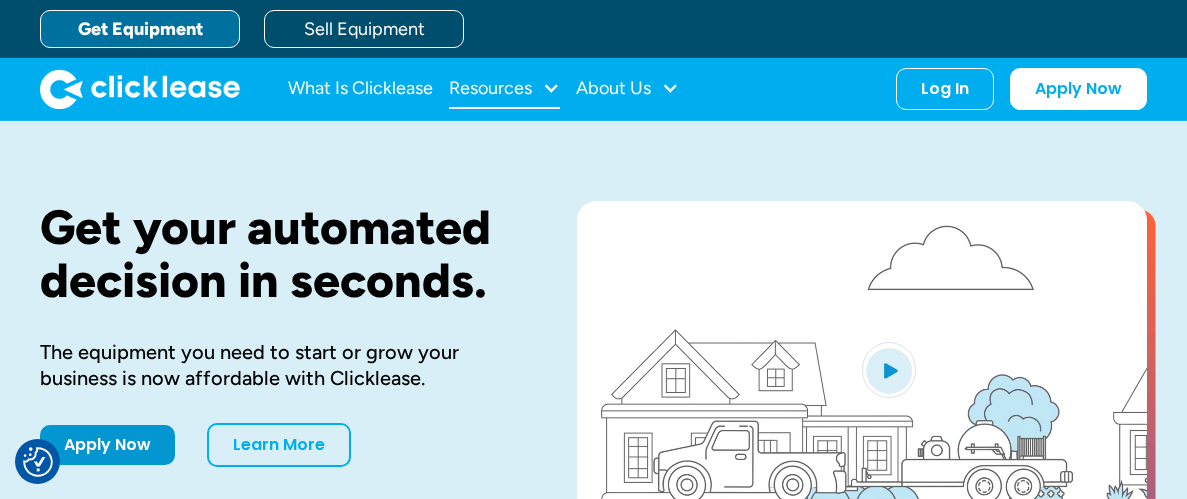 click on "Resources" at bounding box center (504, 89) 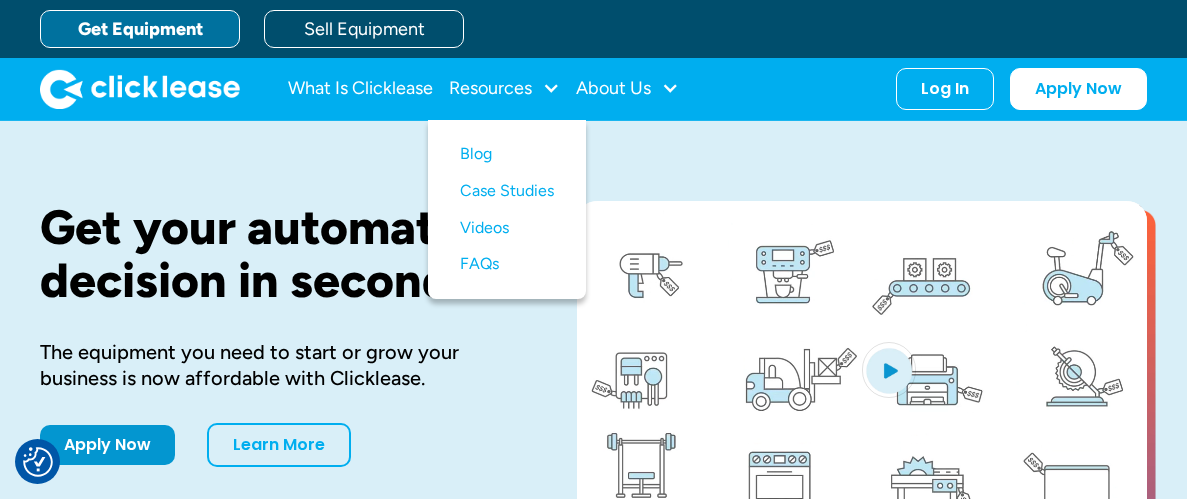 click on "Get Equipment" at bounding box center [140, 29] 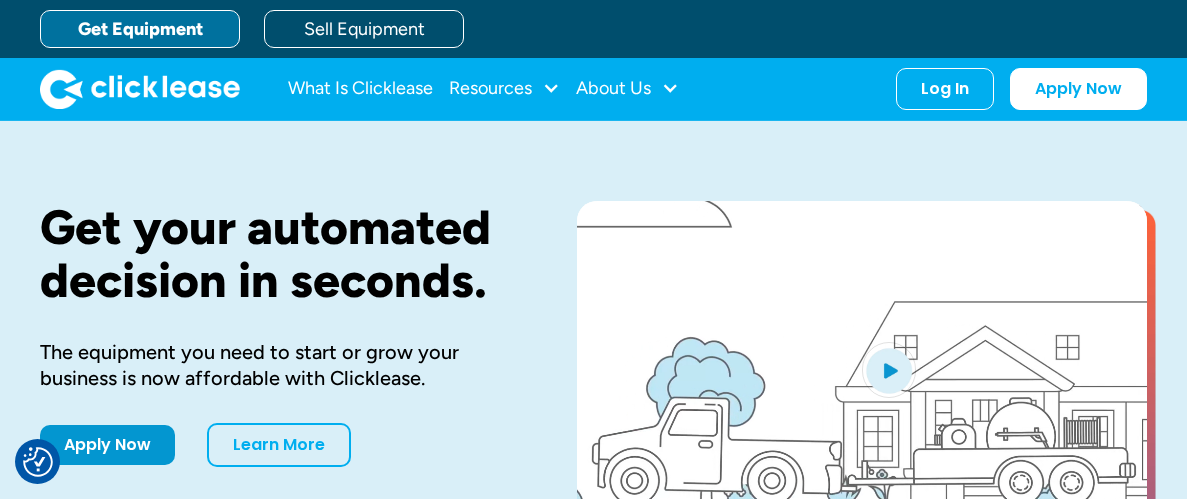 scroll, scrollTop: 0, scrollLeft: 0, axis: both 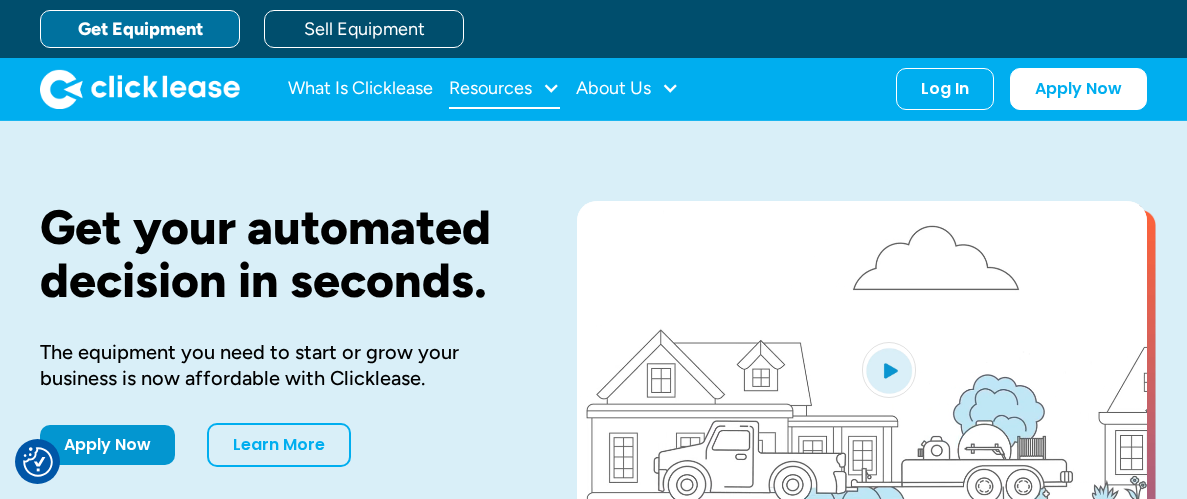 click on "Resources" at bounding box center (504, 89) 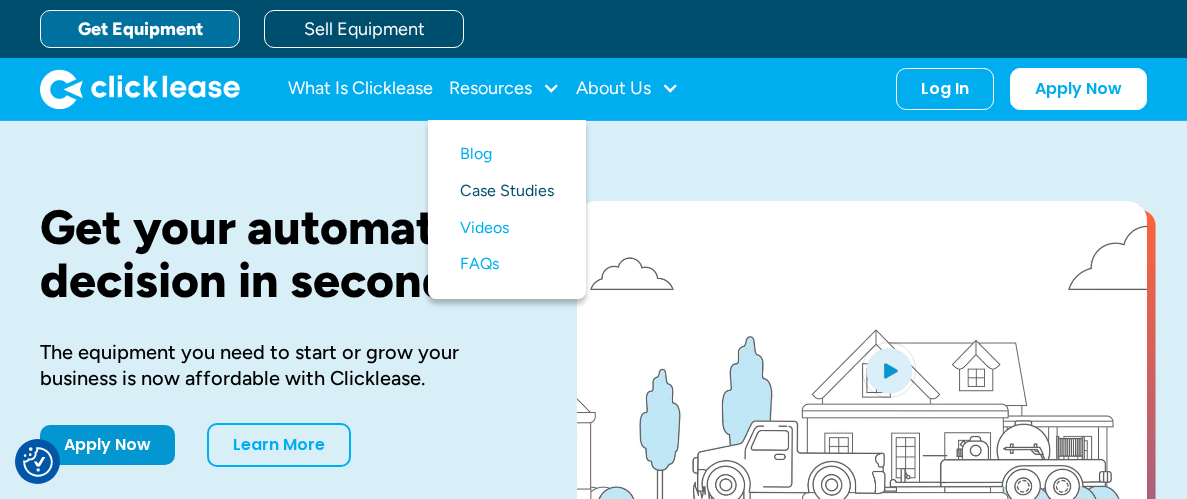 click on "Case Studies" at bounding box center [507, 191] 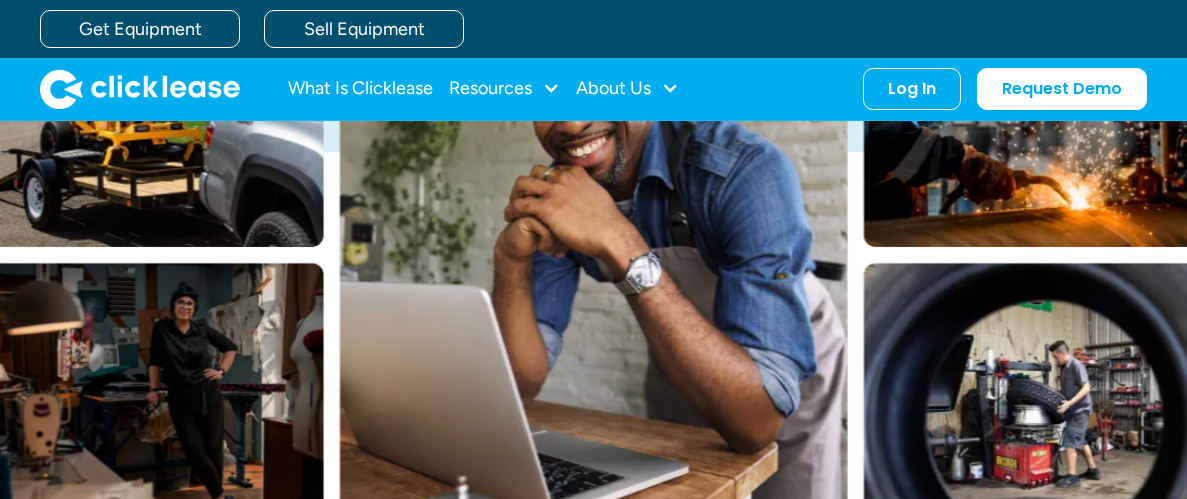 scroll, scrollTop: 396, scrollLeft: 0, axis: vertical 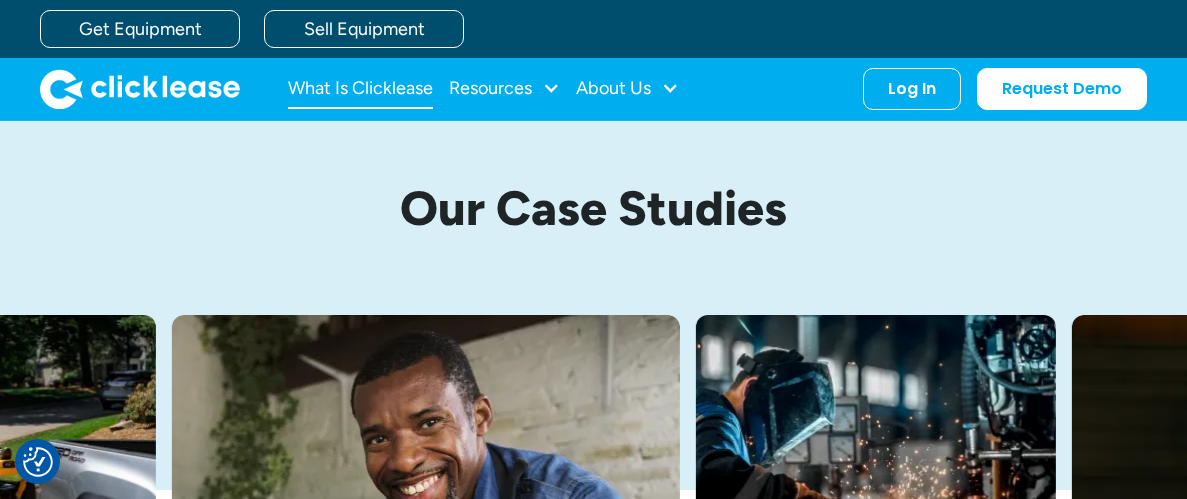 click on "What Is Clicklease" at bounding box center [360, 89] 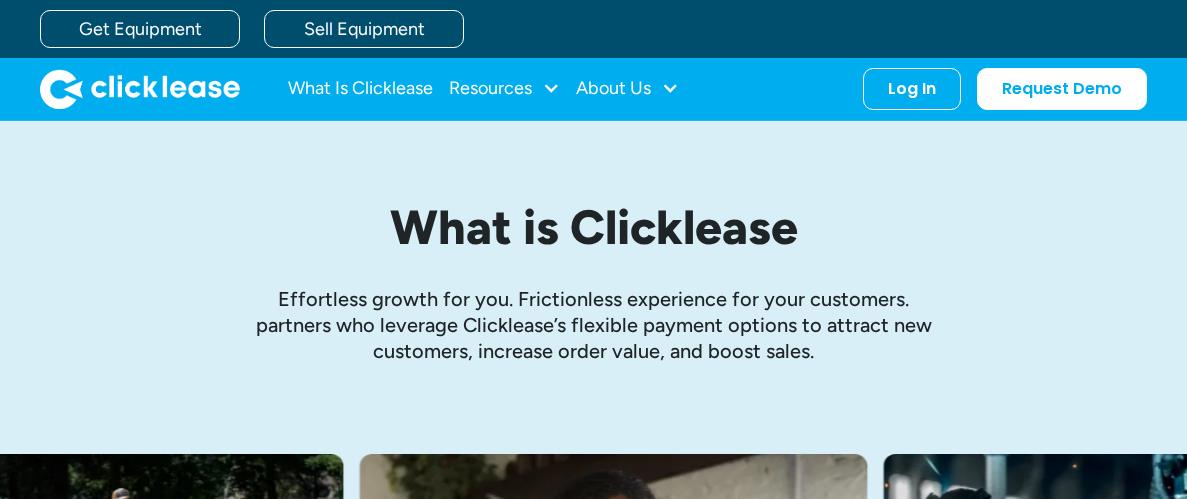 scroll, scrollTop: 0, scrollLeft: 0, axis: both 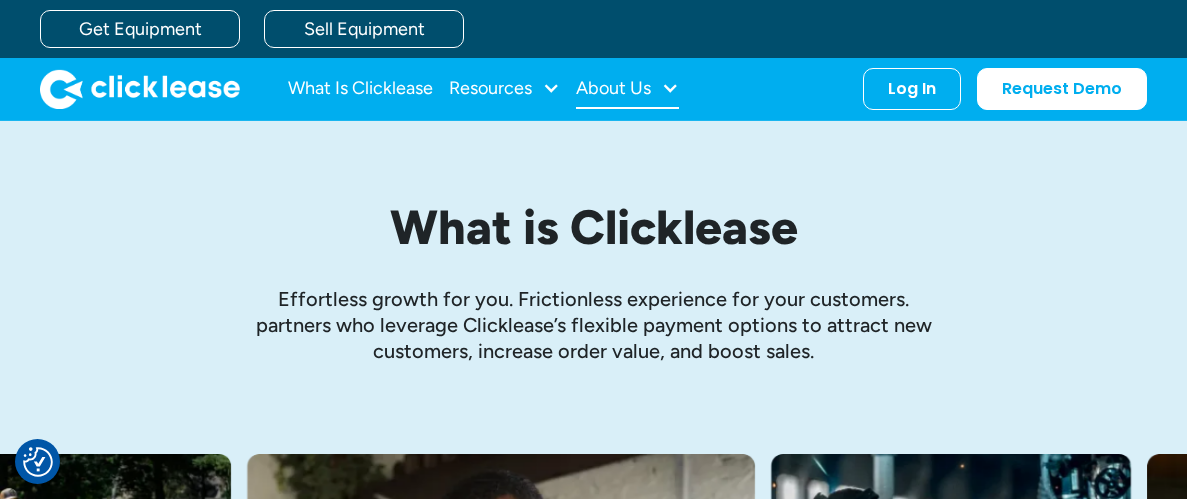 click on "About Us" at bounding box center [627, 89] 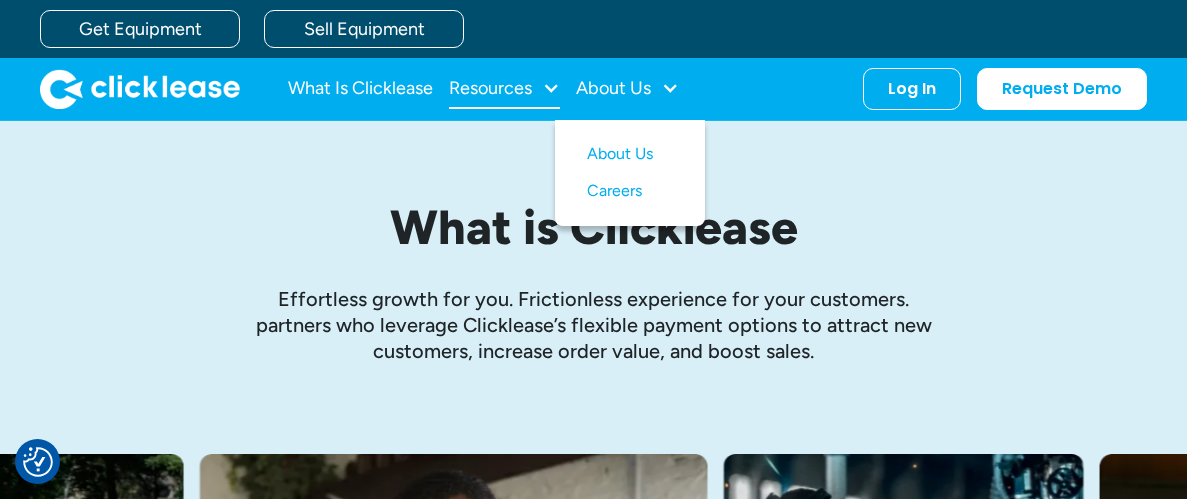 click on "Resources" at bounding box center (504, 89) 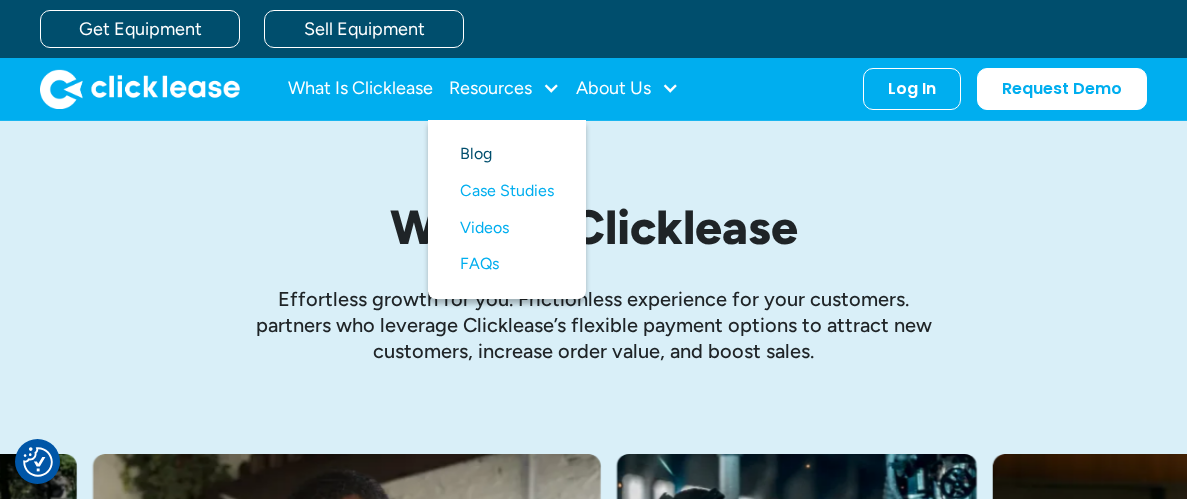 click on "Blog" at bounding box center [507, 154] 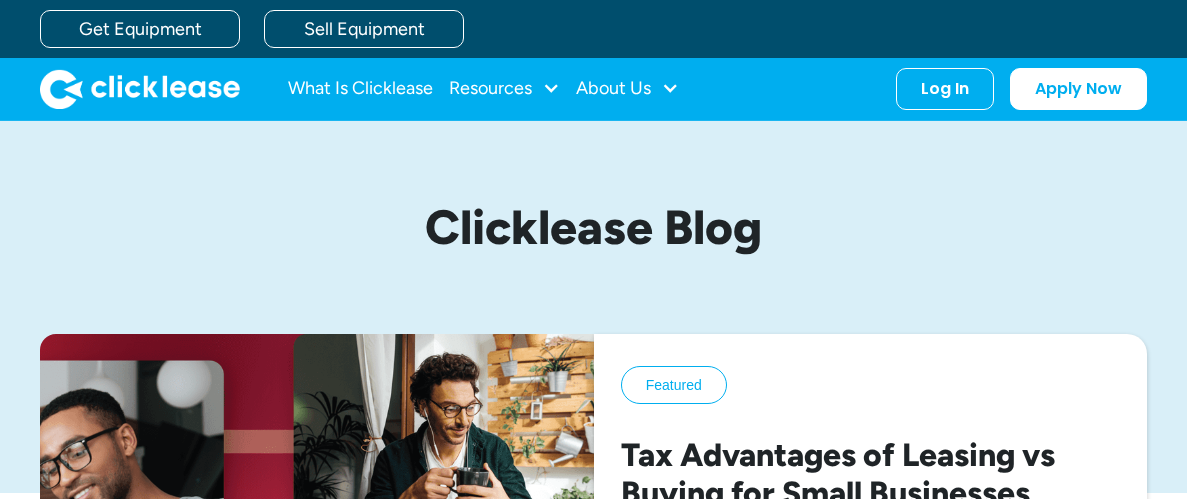 scroll, scrollTop: 0, scrollLeft: 0, axis: both 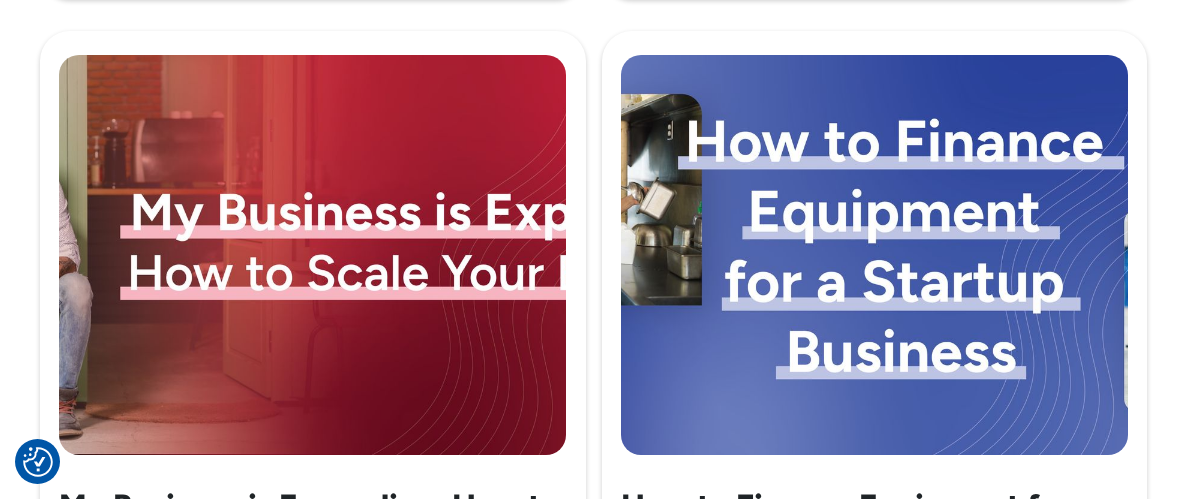click at bounding box center (874, 255) 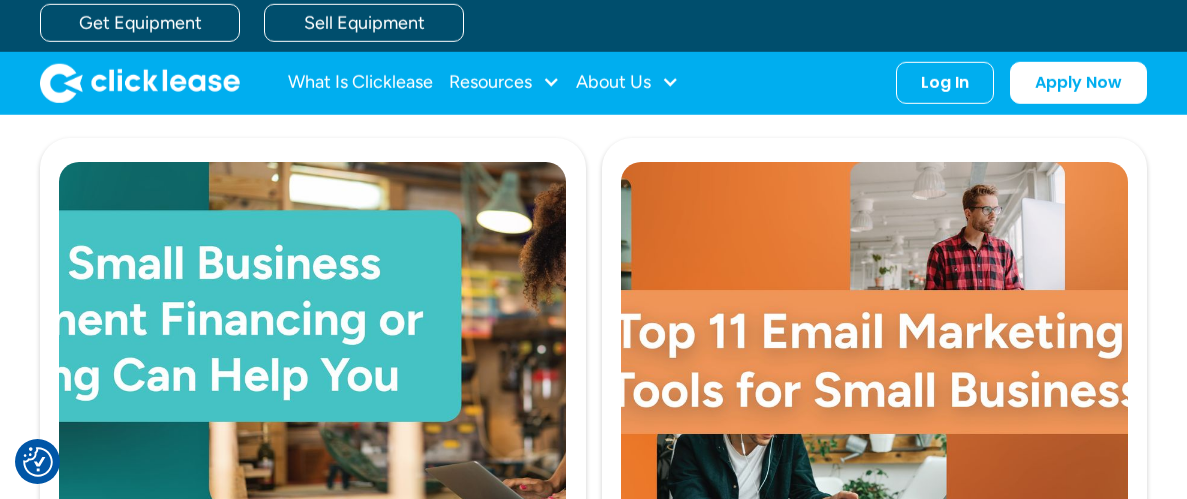 scroll, scrollTop: 1302, scrollLeft: 0, axis: vertical 